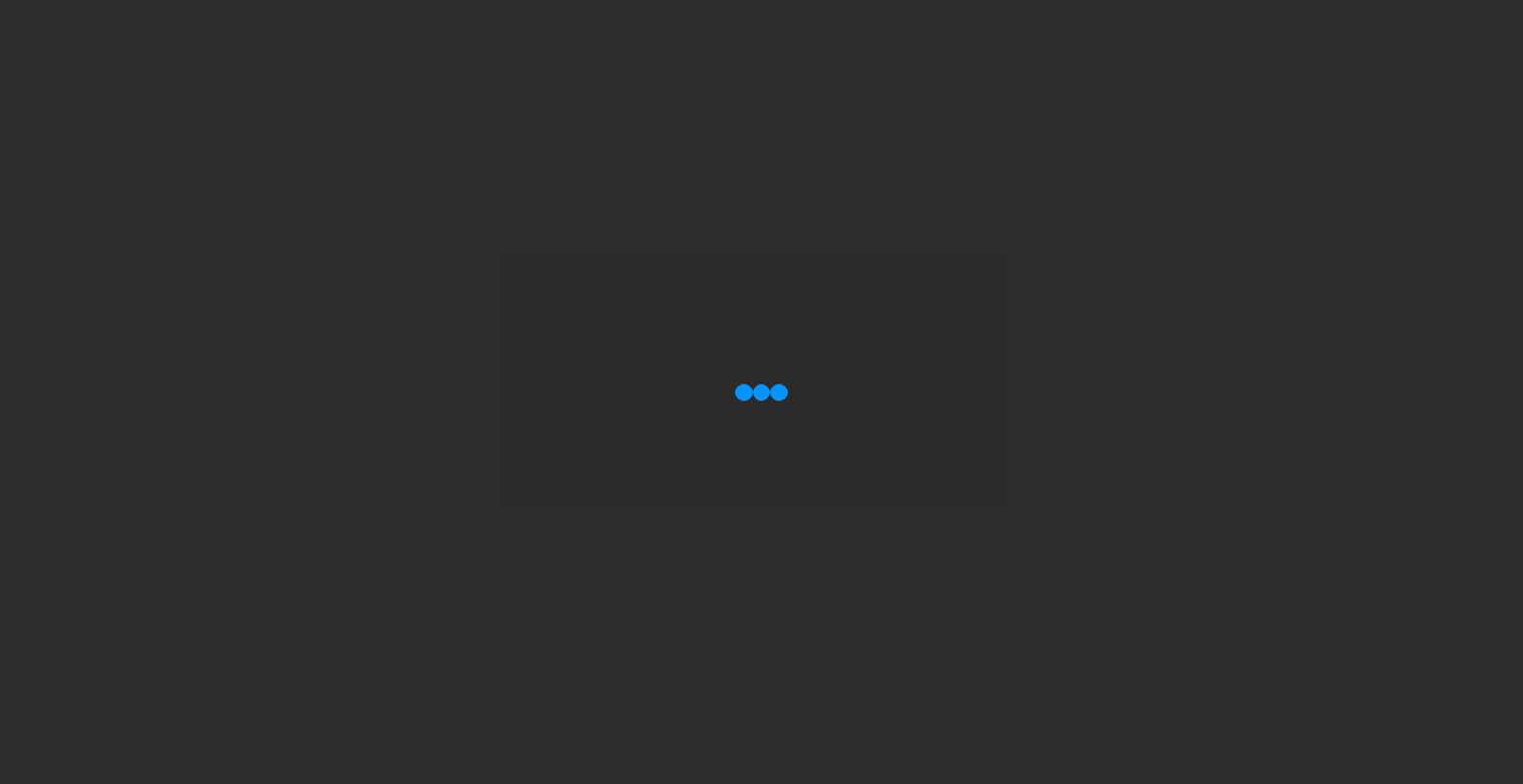 scroll, scrollTop: 0, scrollLeft: 0, axis: both 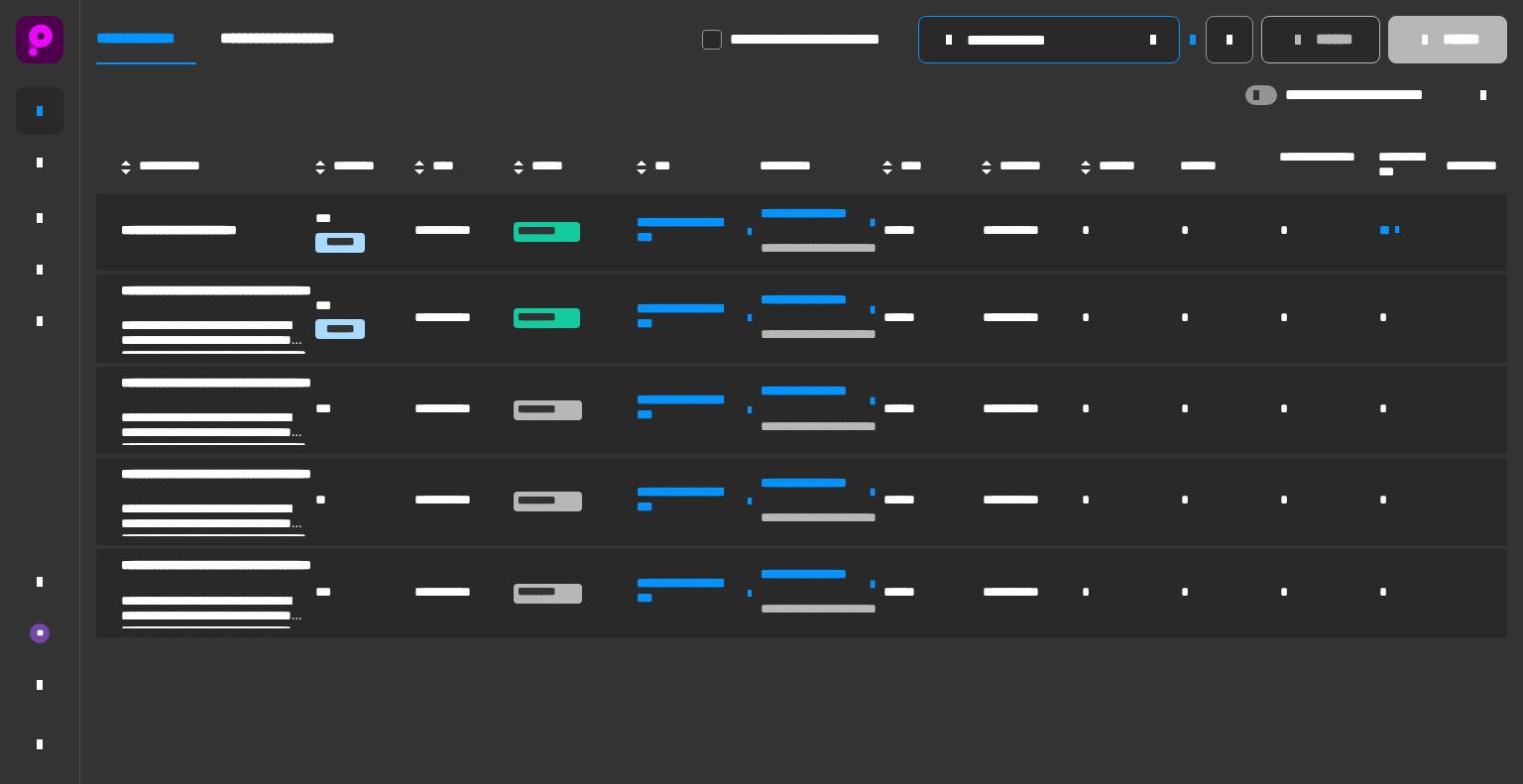 click on "**********" 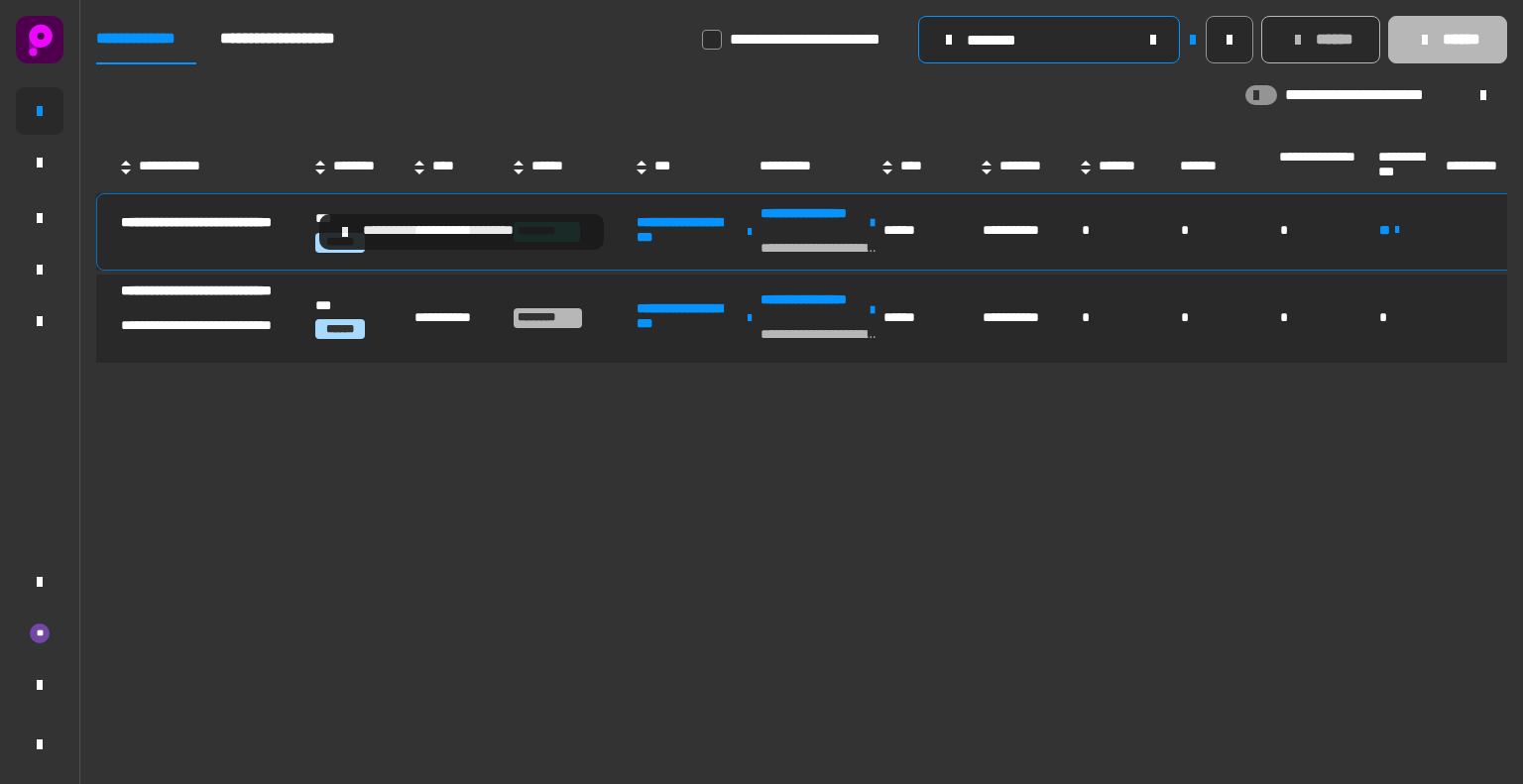 type on "********" 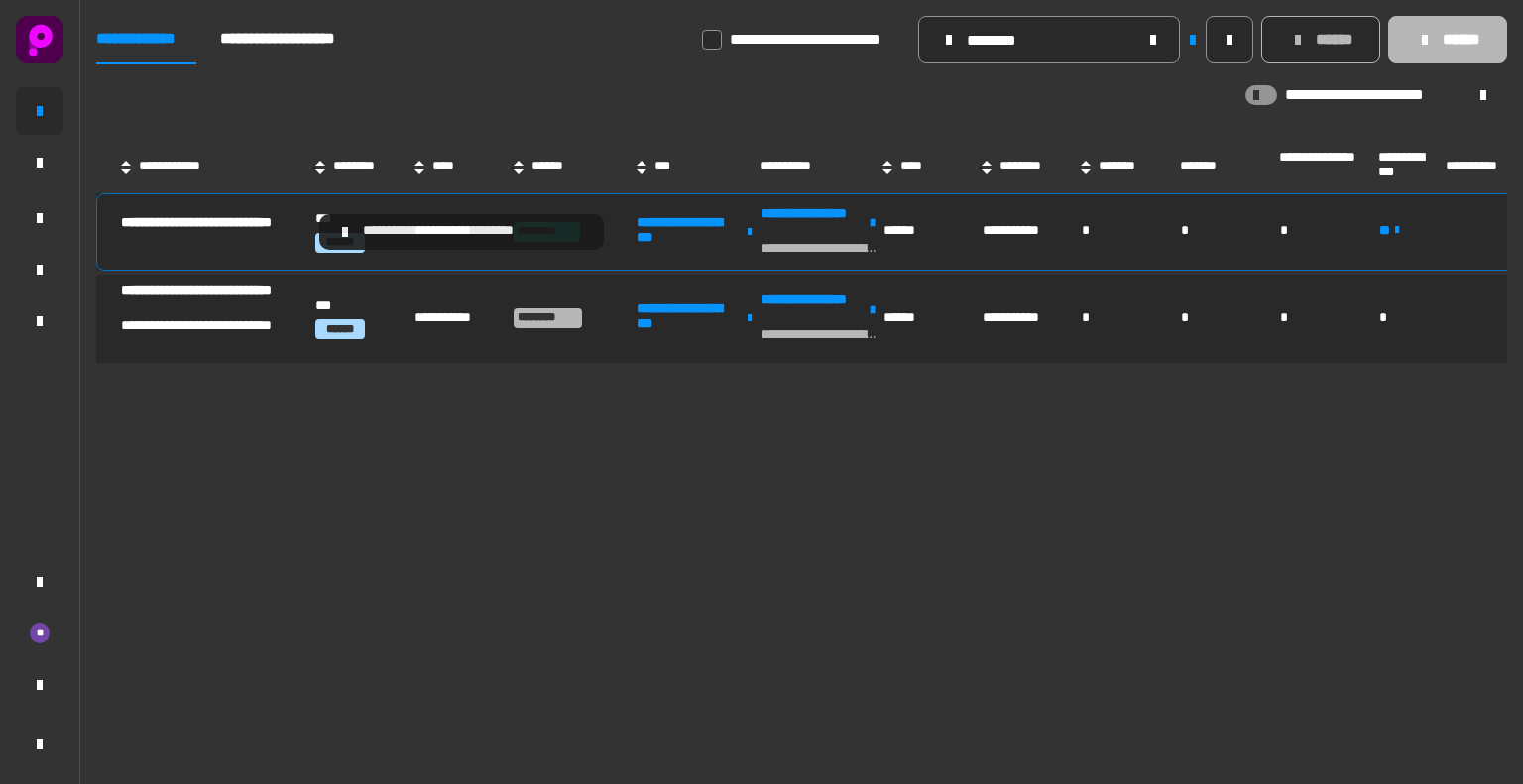 click on "**********" at bounding box center [216, 232] 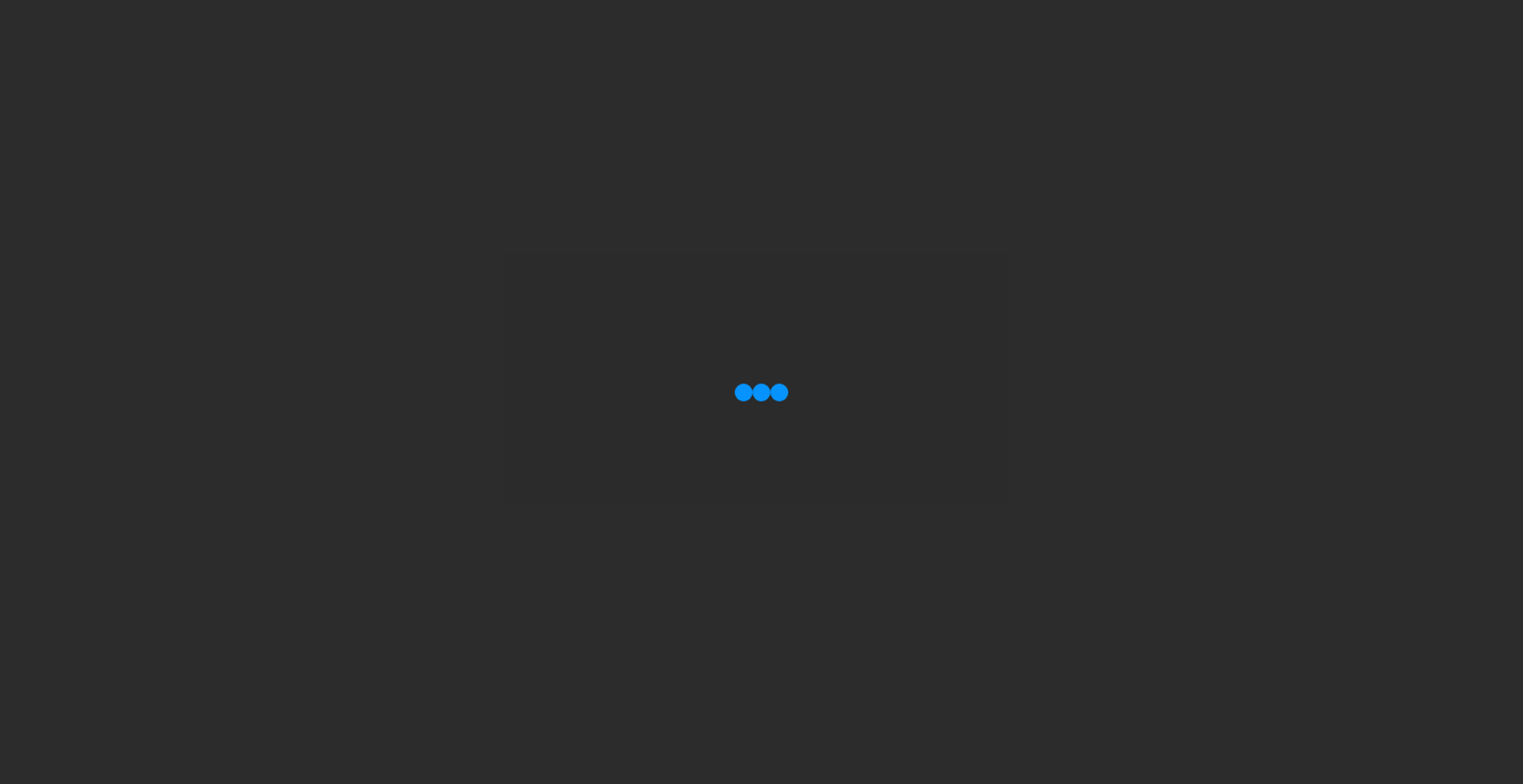scroll, scrollTop: 0, scrollLeft: 0, axis: both 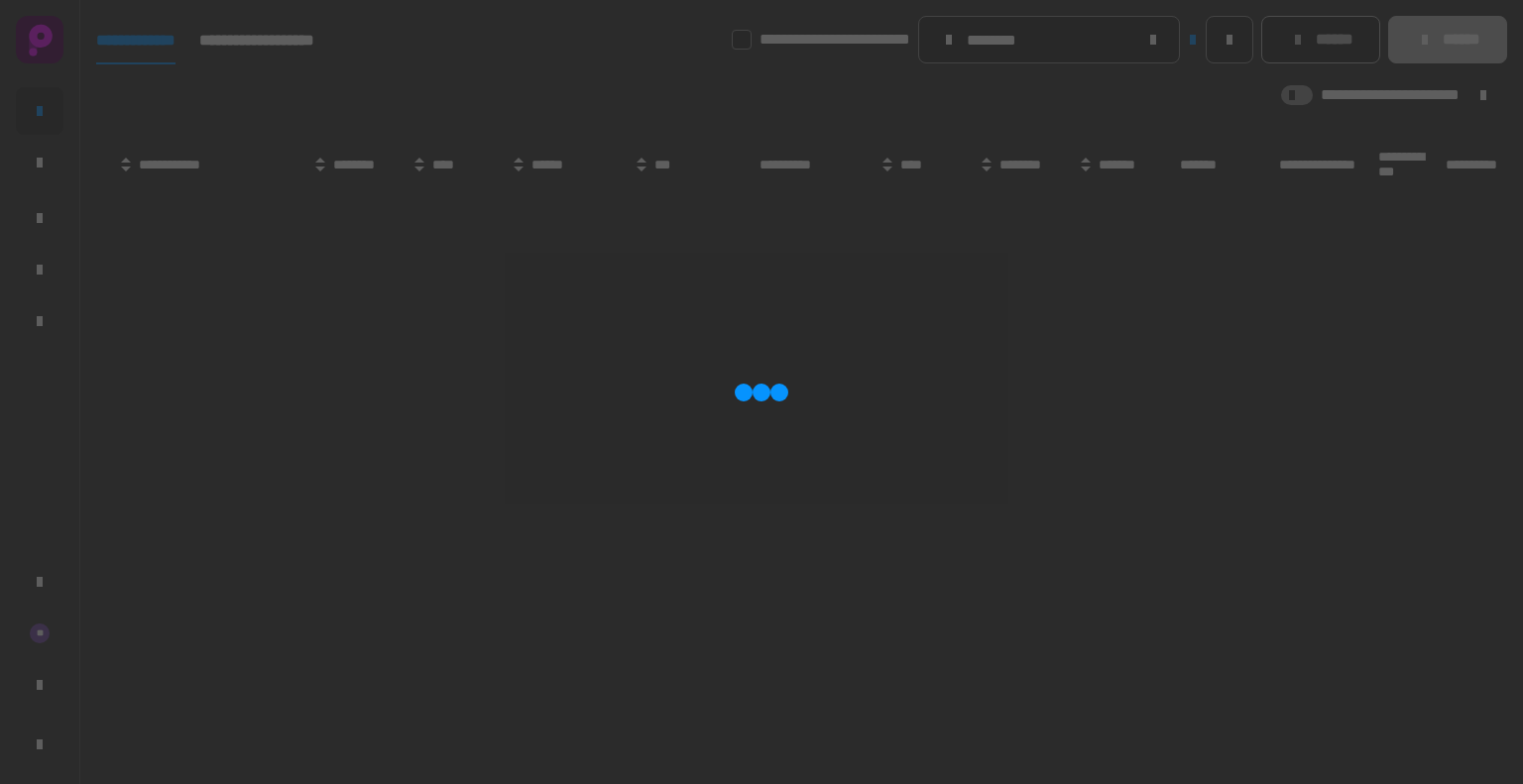 type on "********" 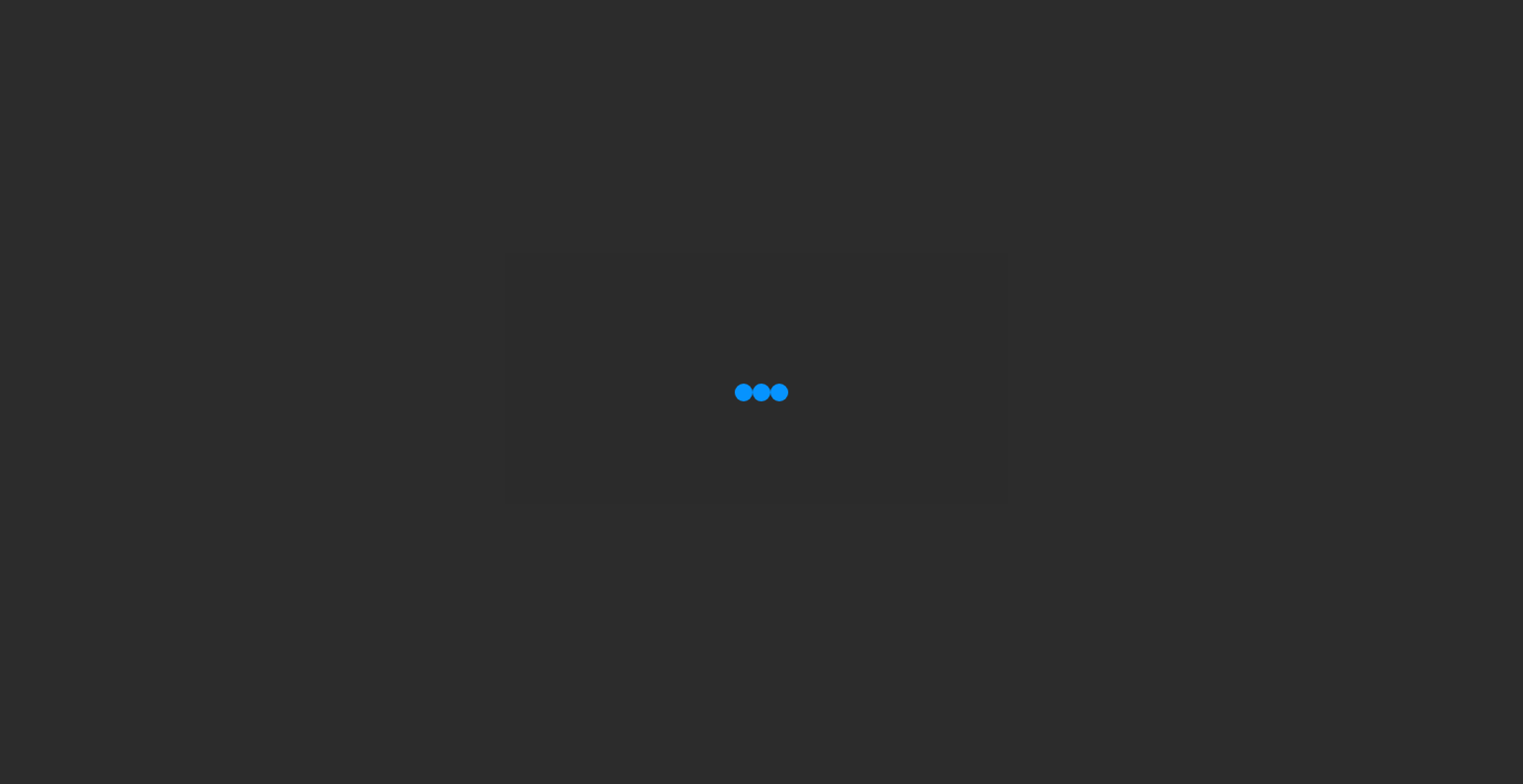 scroll, scrollTop: 0, scrollLeft: 0, axis: both 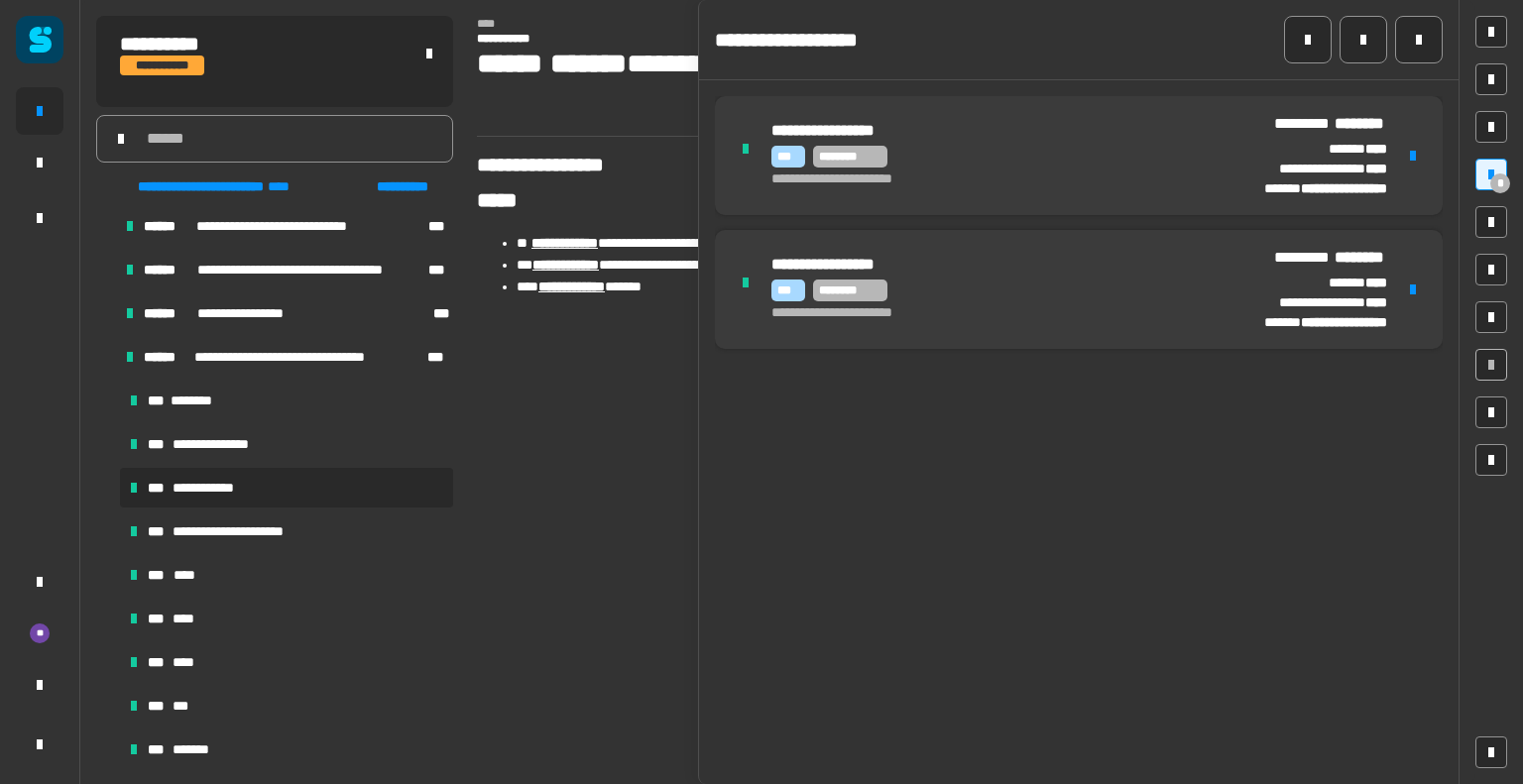 click at bounding box center (1413, 156) 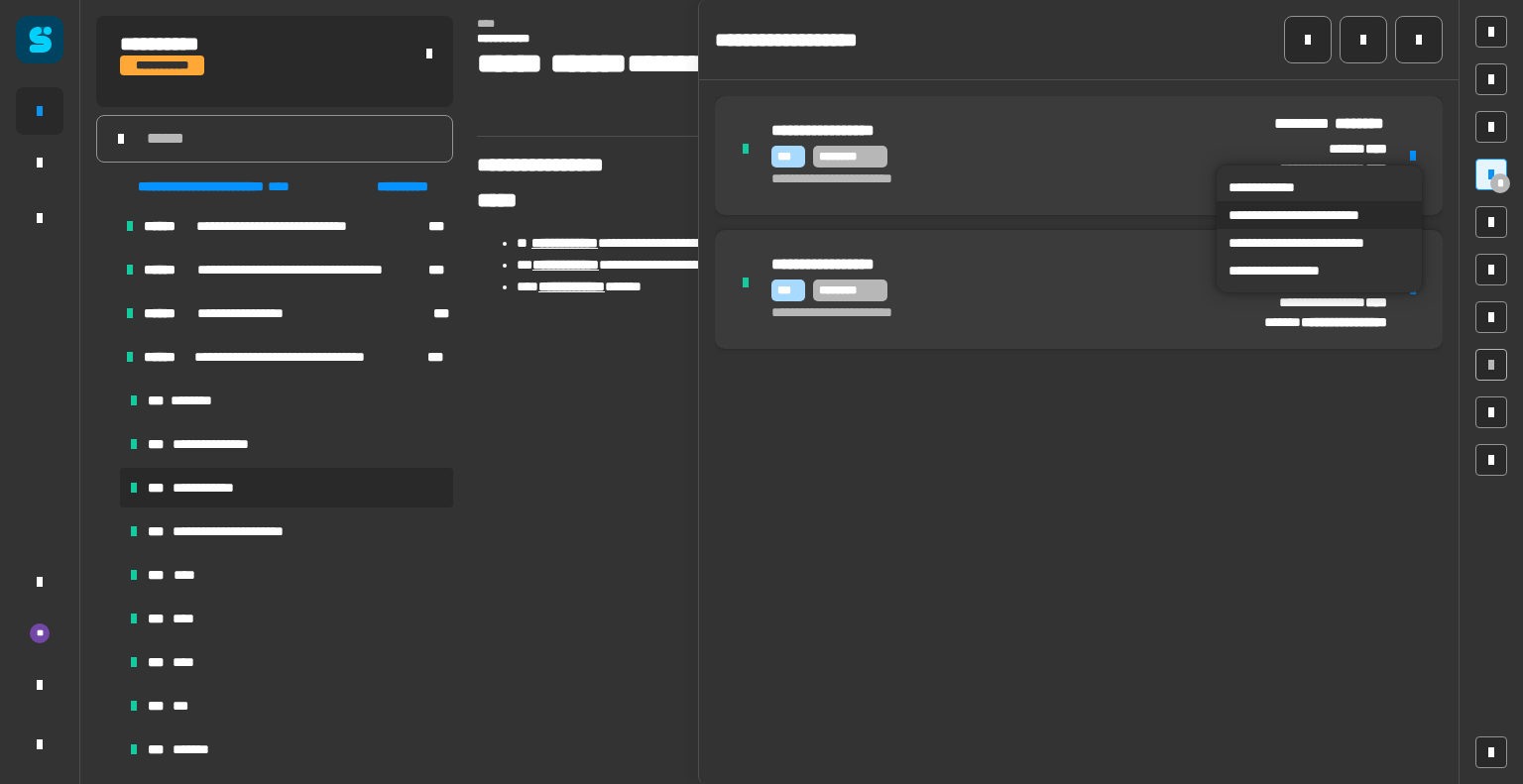 click on "**********" at bounding box center [1319, 215] 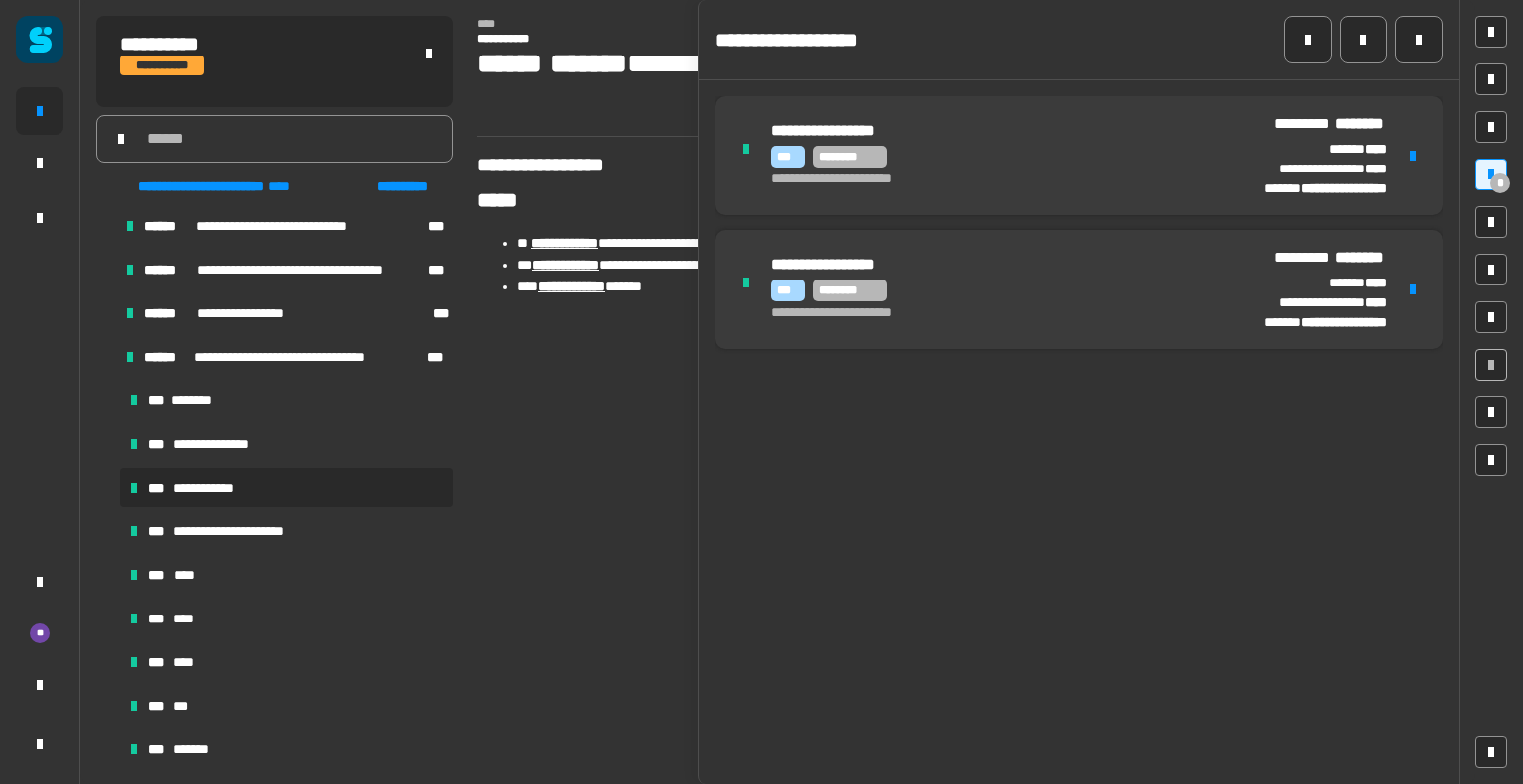 click at bounding box center (1413, 156) 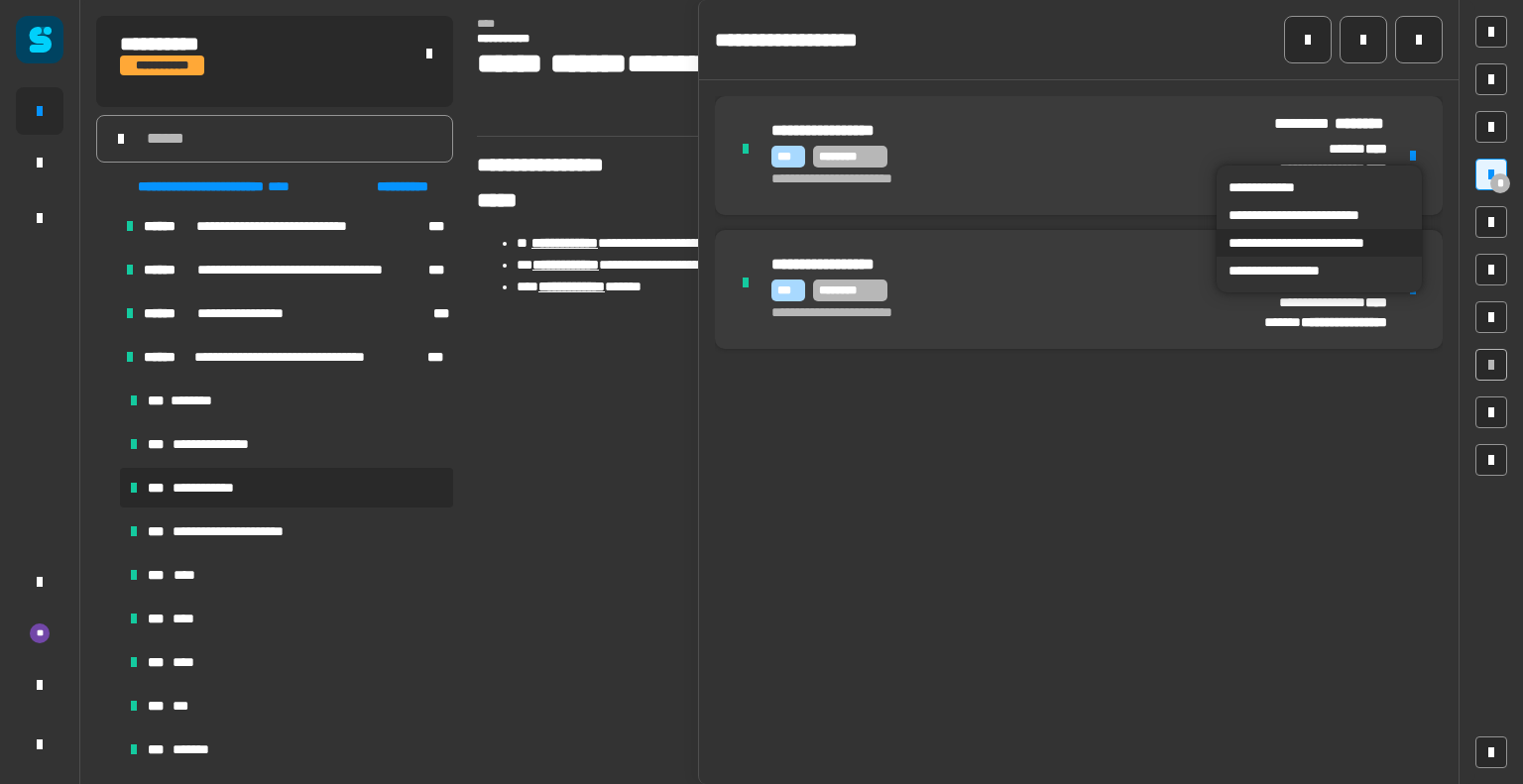 click on "**********" at bounding box center [1319, 243] 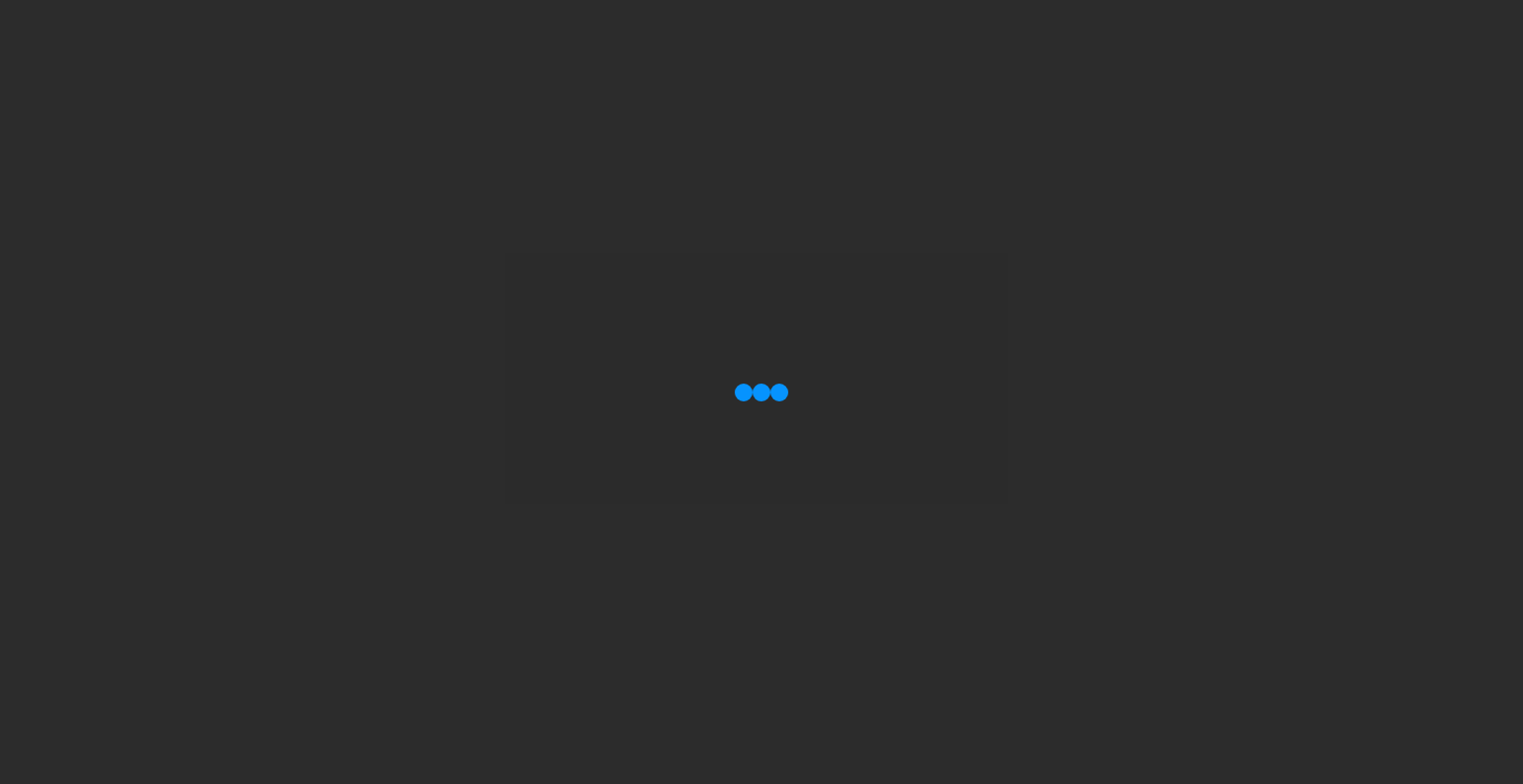scroll, scrollTop: 0, scrollLeft: 0, axis: both 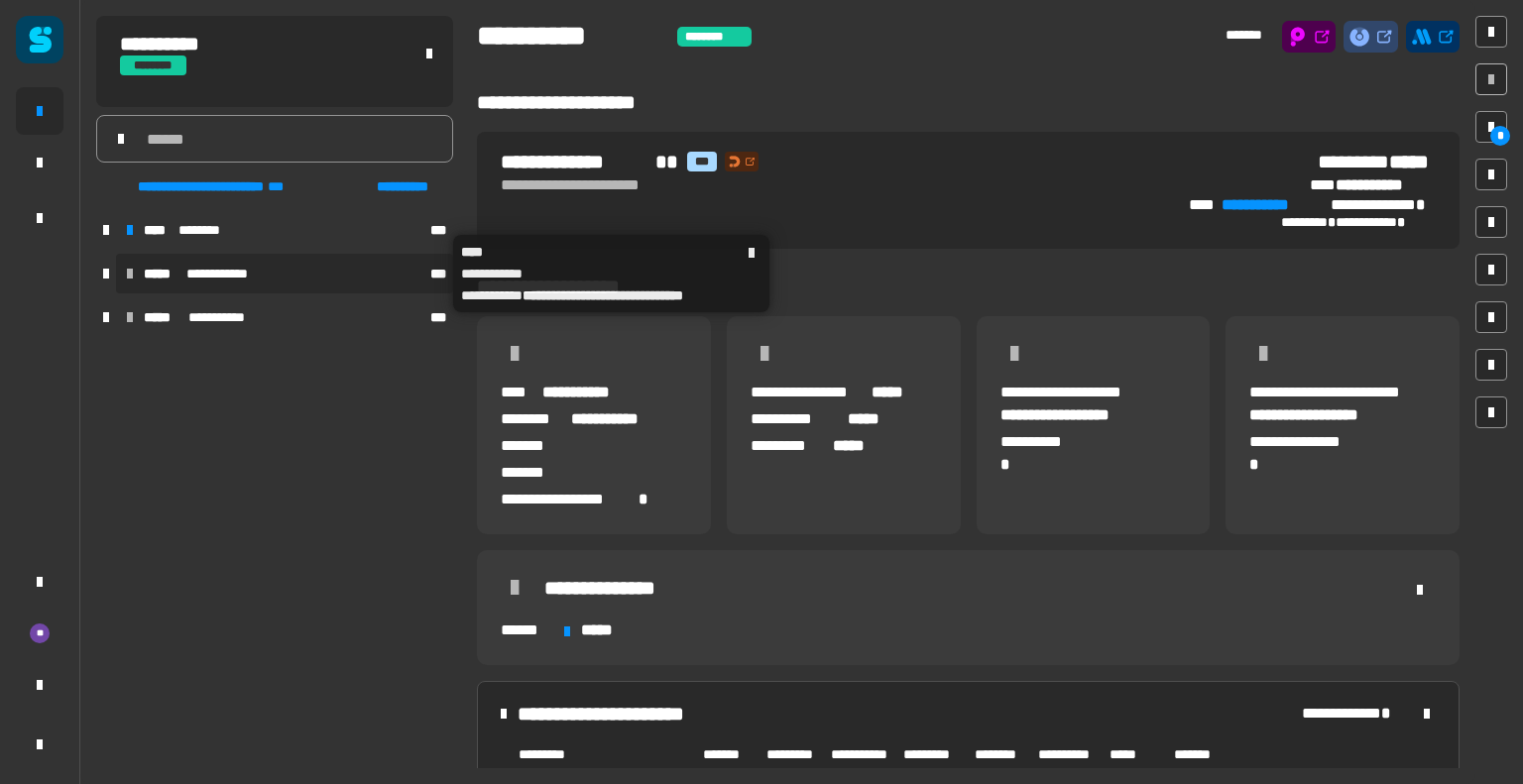 click on "**********" at bounding box center [285, 274] 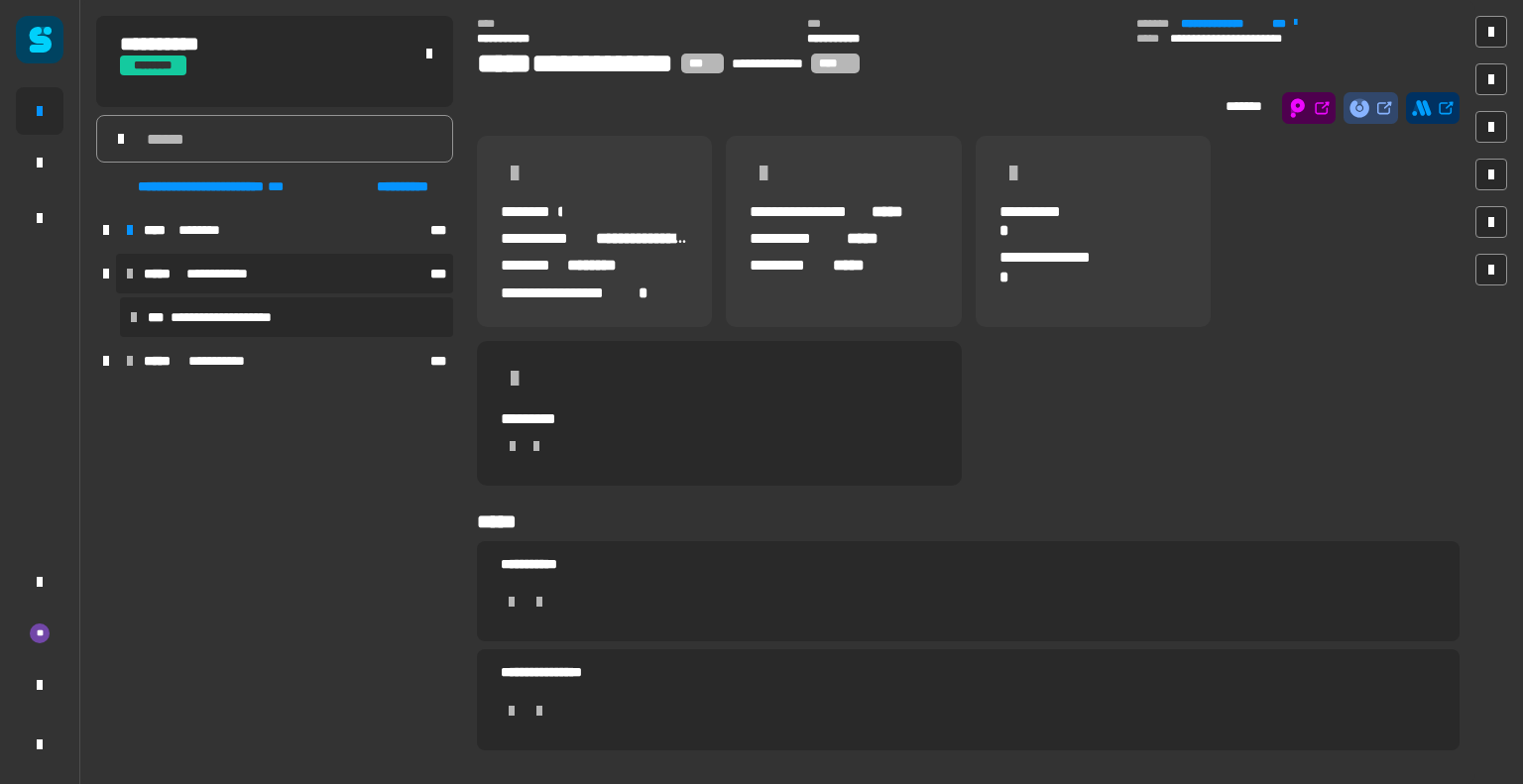 click on "**********" at bounding box center [287, 317] 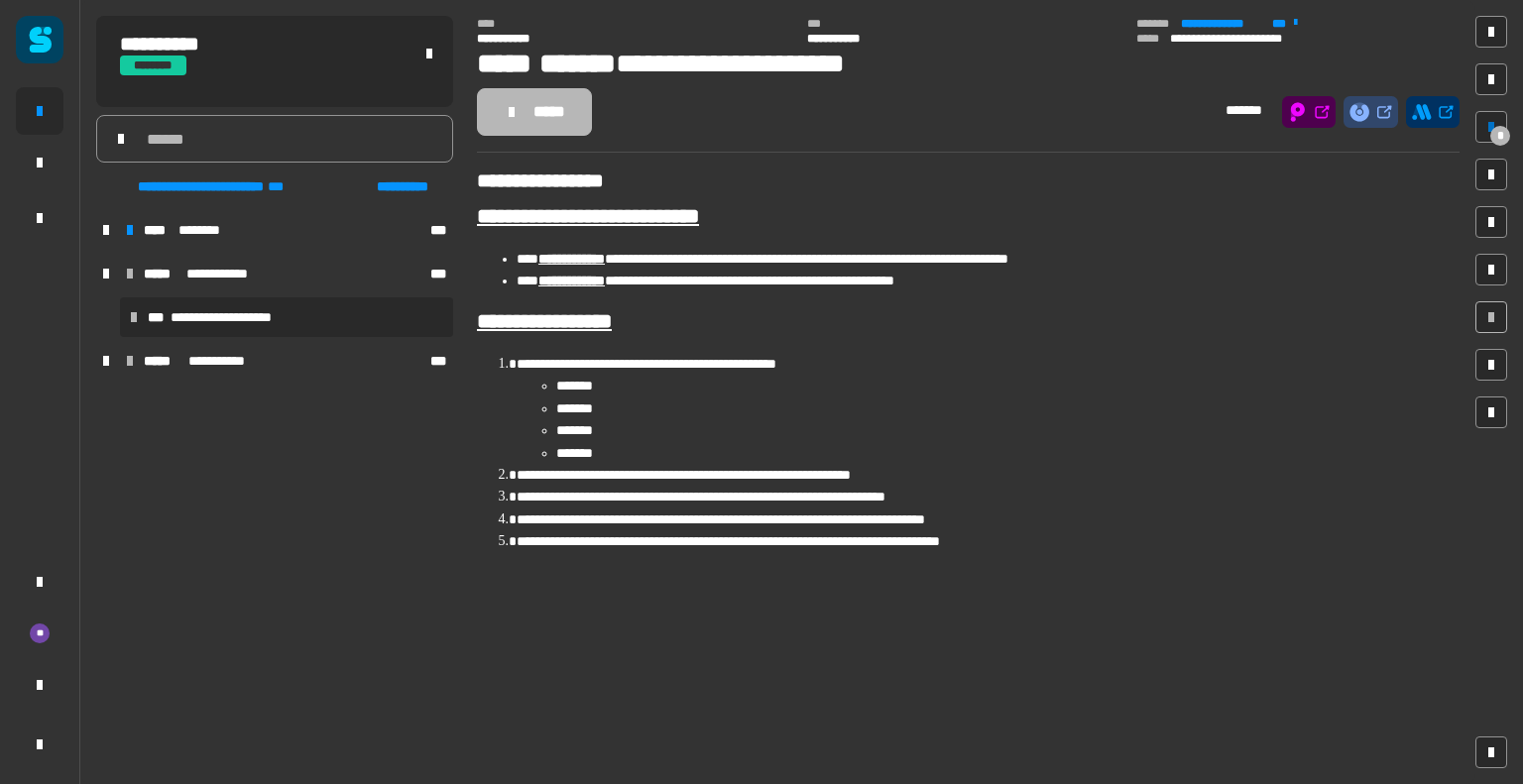 click on "*" at bounding box center (1491, 127) 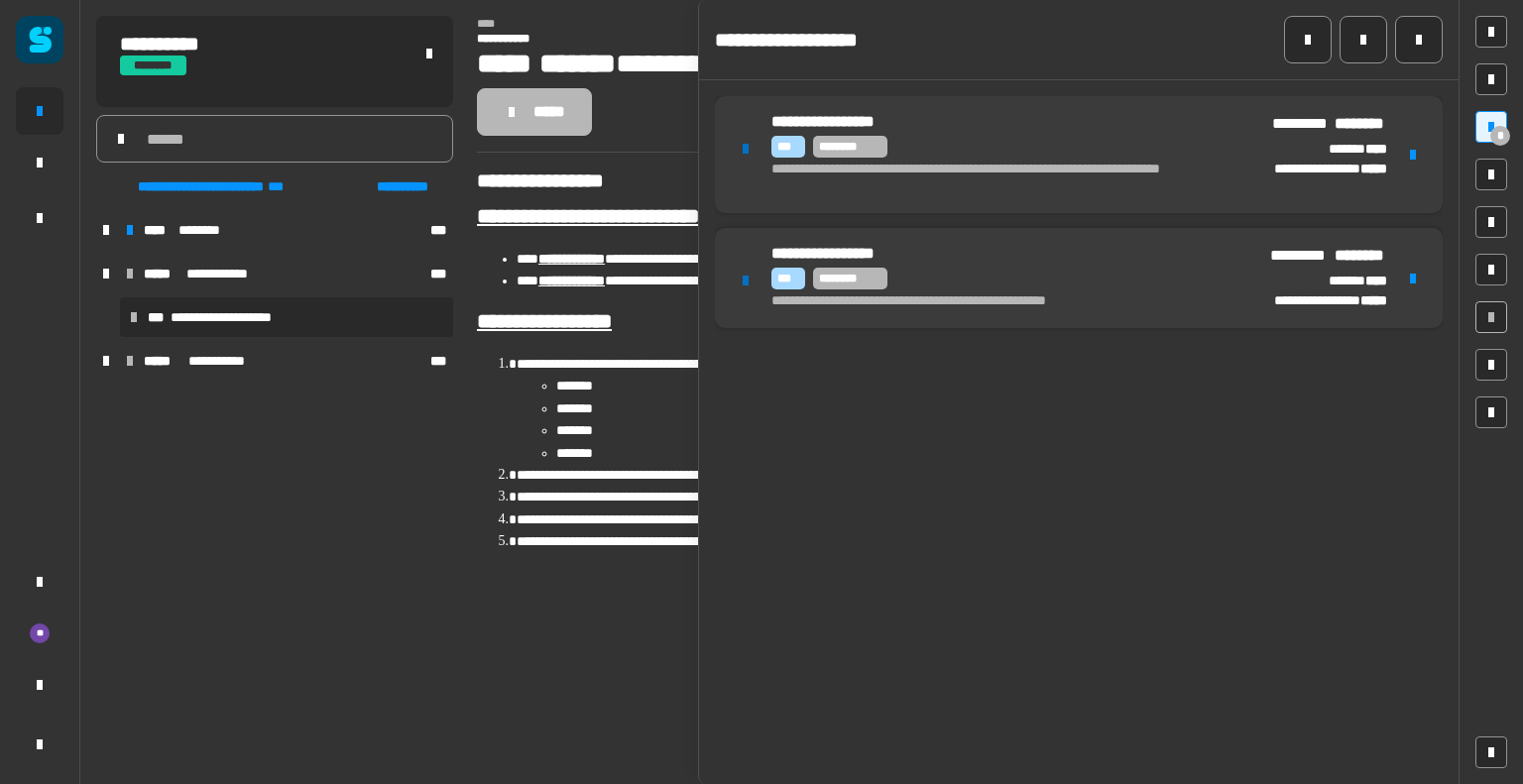 click on "**********" 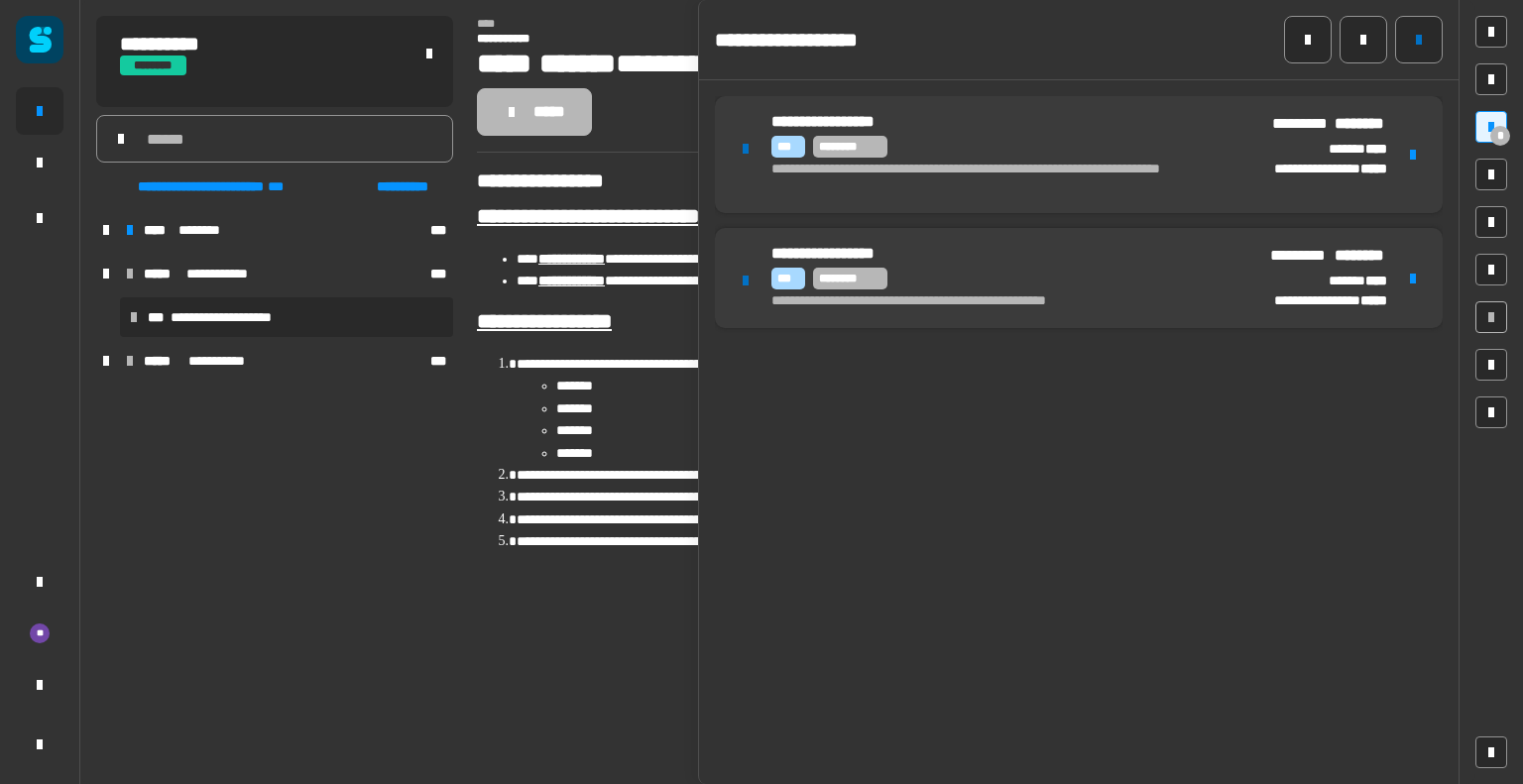 click 